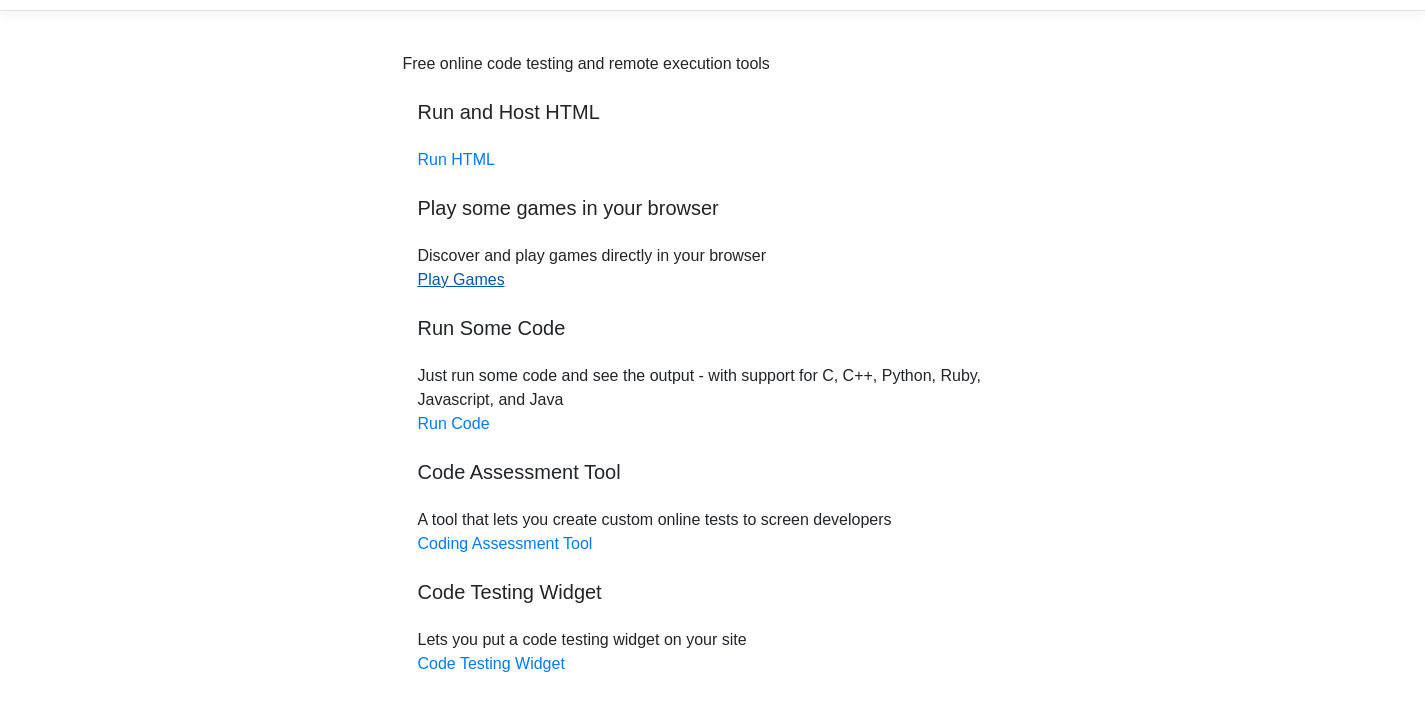 scroll, scrollTop: 61, scrollLeft: 0, axis: vertical 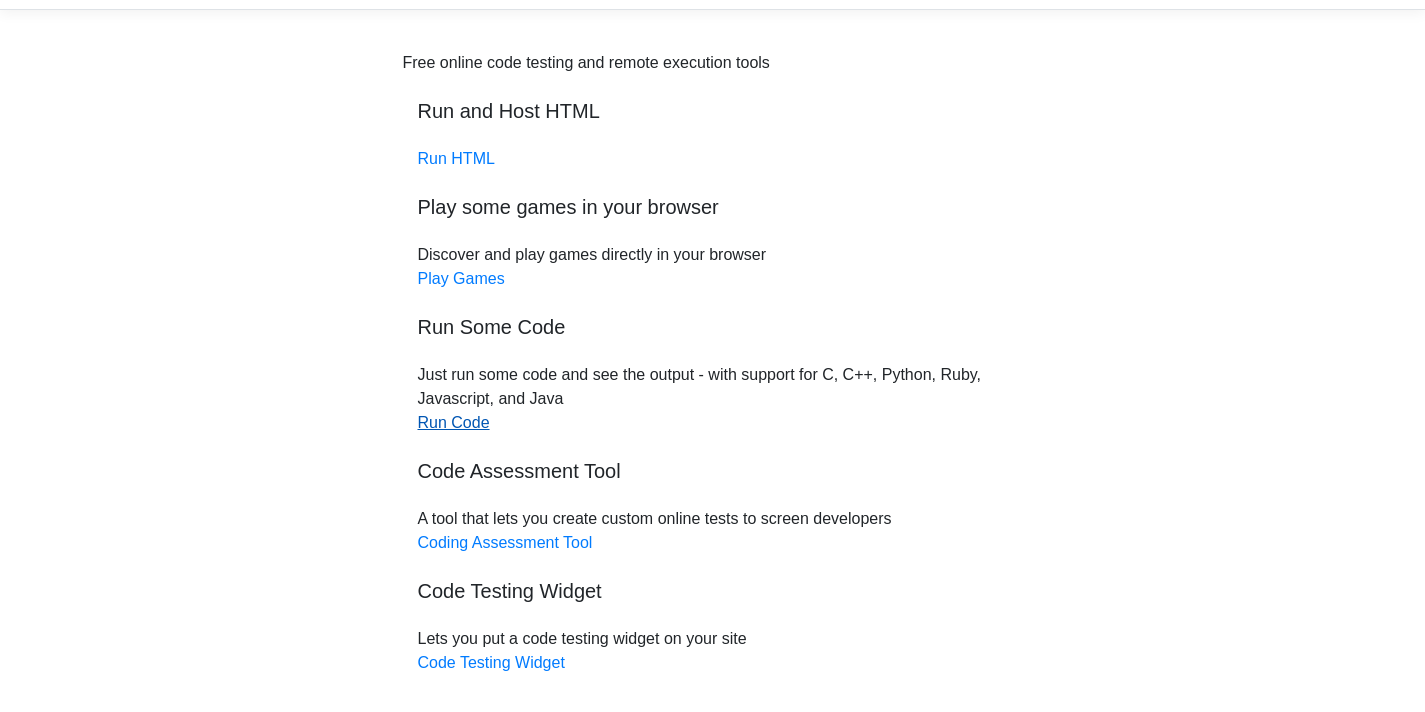 click on "Run Code" at bounding box center [454, 422] 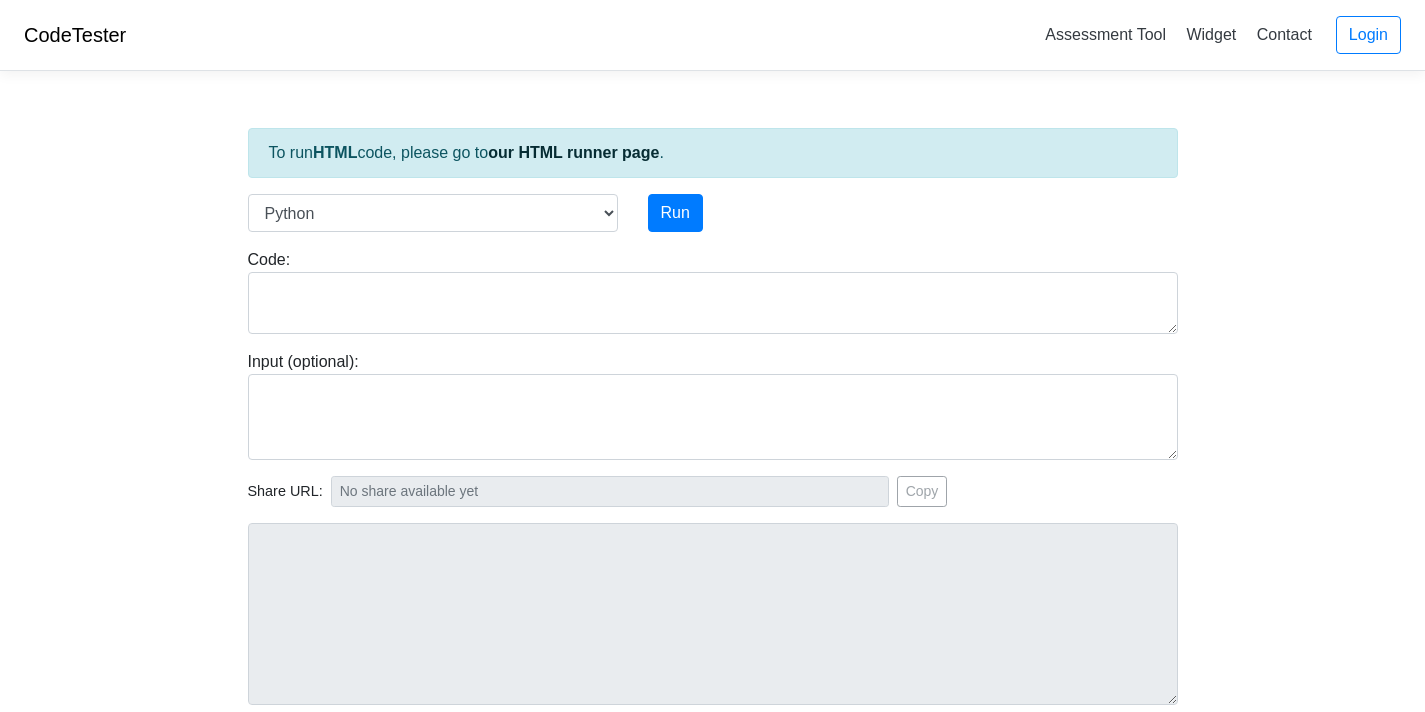 scroll, scrollTop: 0, scrollLeft: 0, axis: both 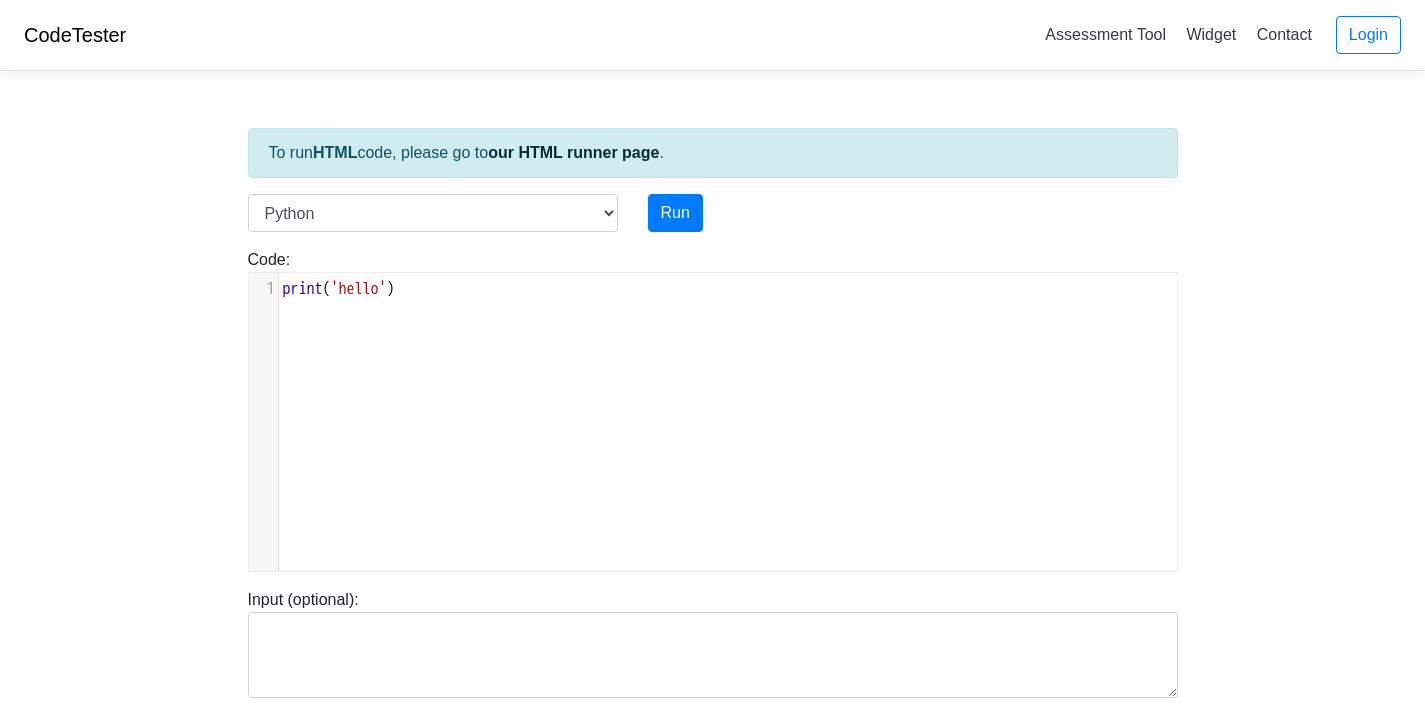 click on "xxxxxxxxxx   1 print ( 'hello' )" at bounding box center (728, 437) 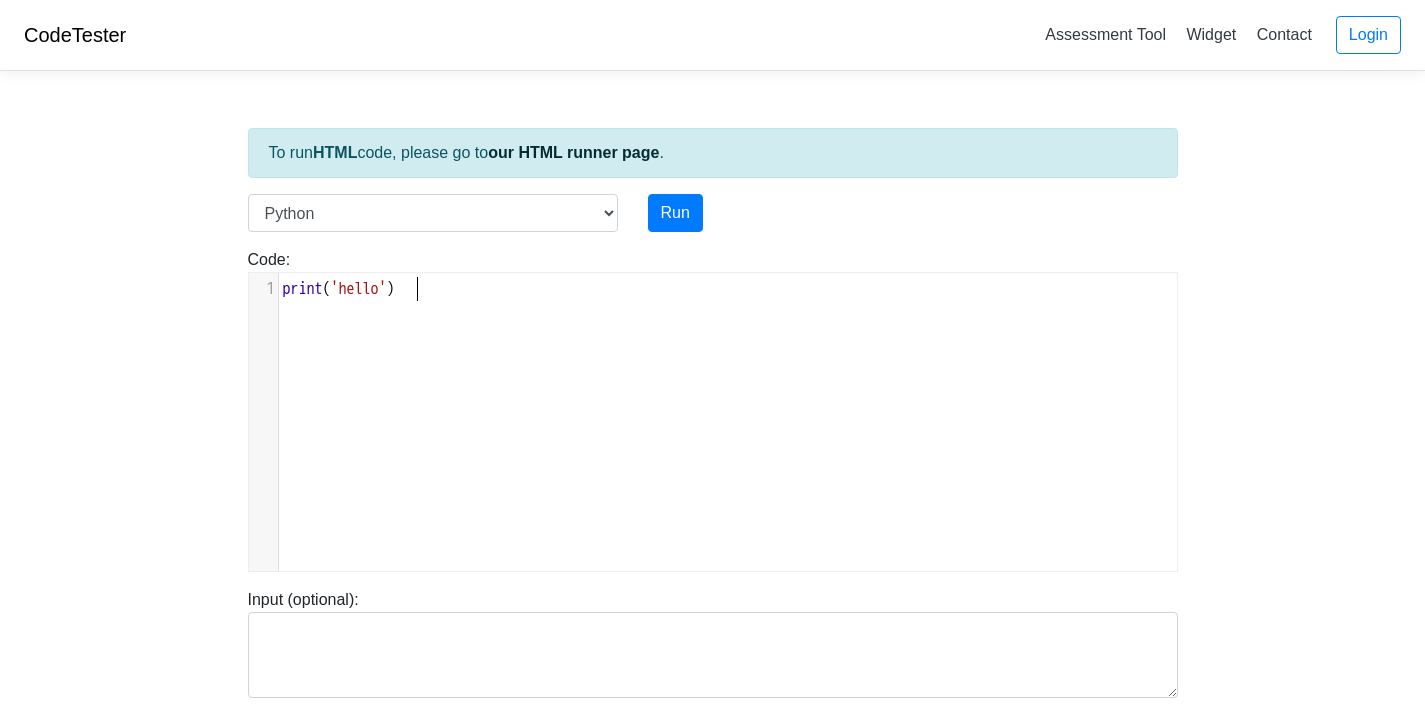 click on "print ( 'hello' )" at bounding box center (735, 289) 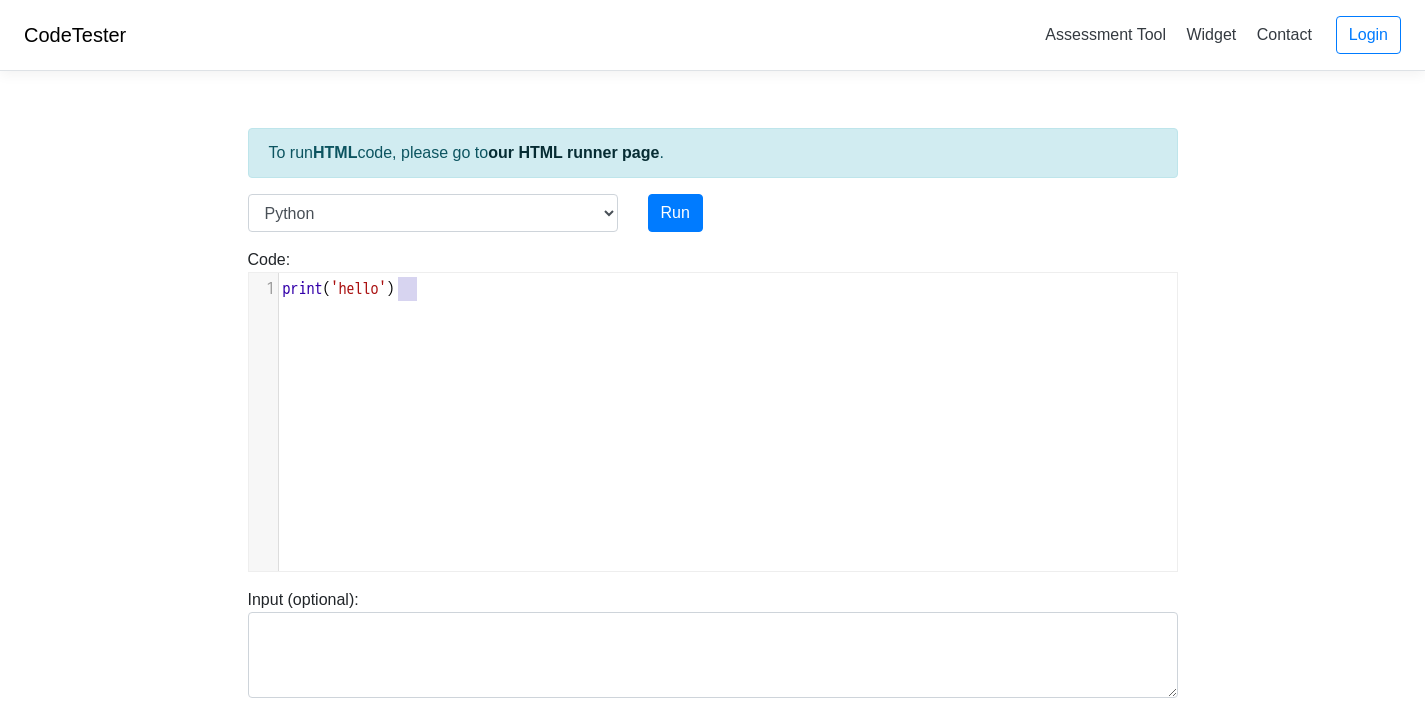 click on "print ( 'hello' )" at bounding box center [735, 289] 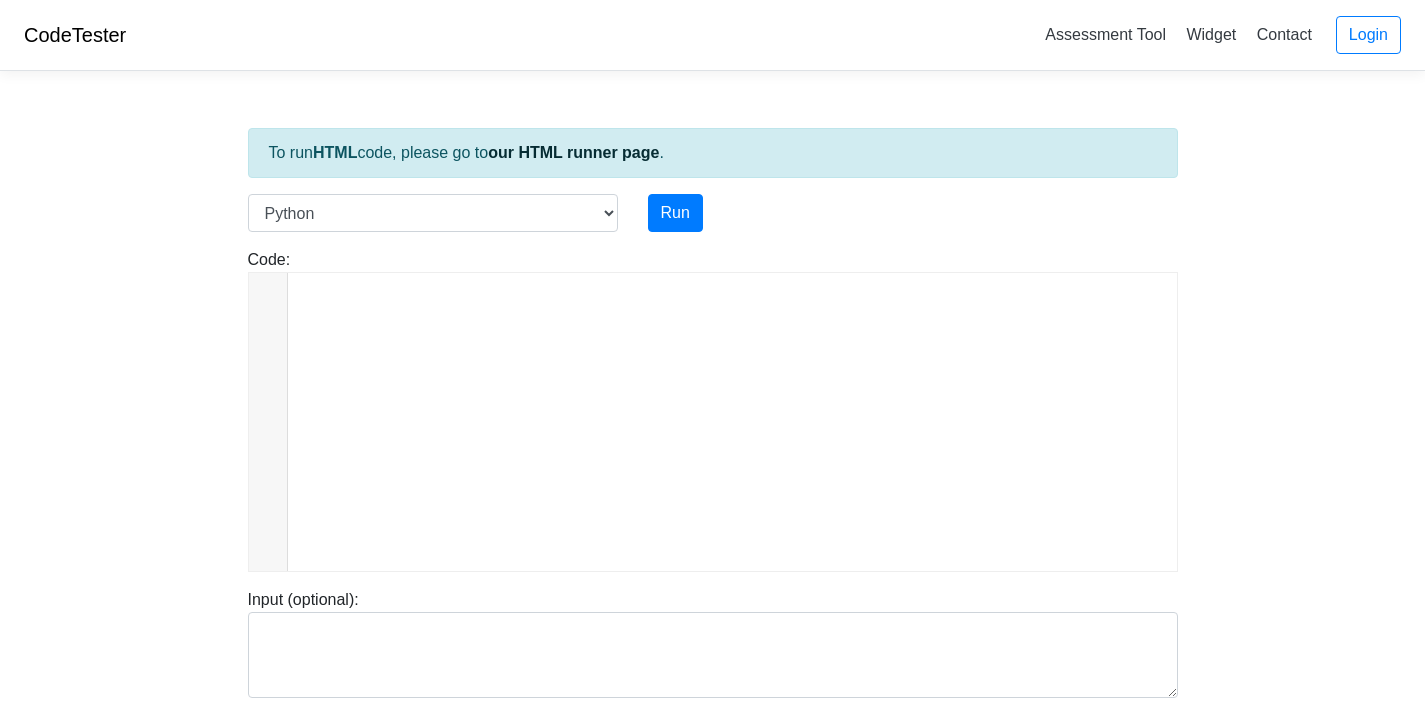 scroll, scrollTop: 2245, scrollLeft: 0, axis: vertical 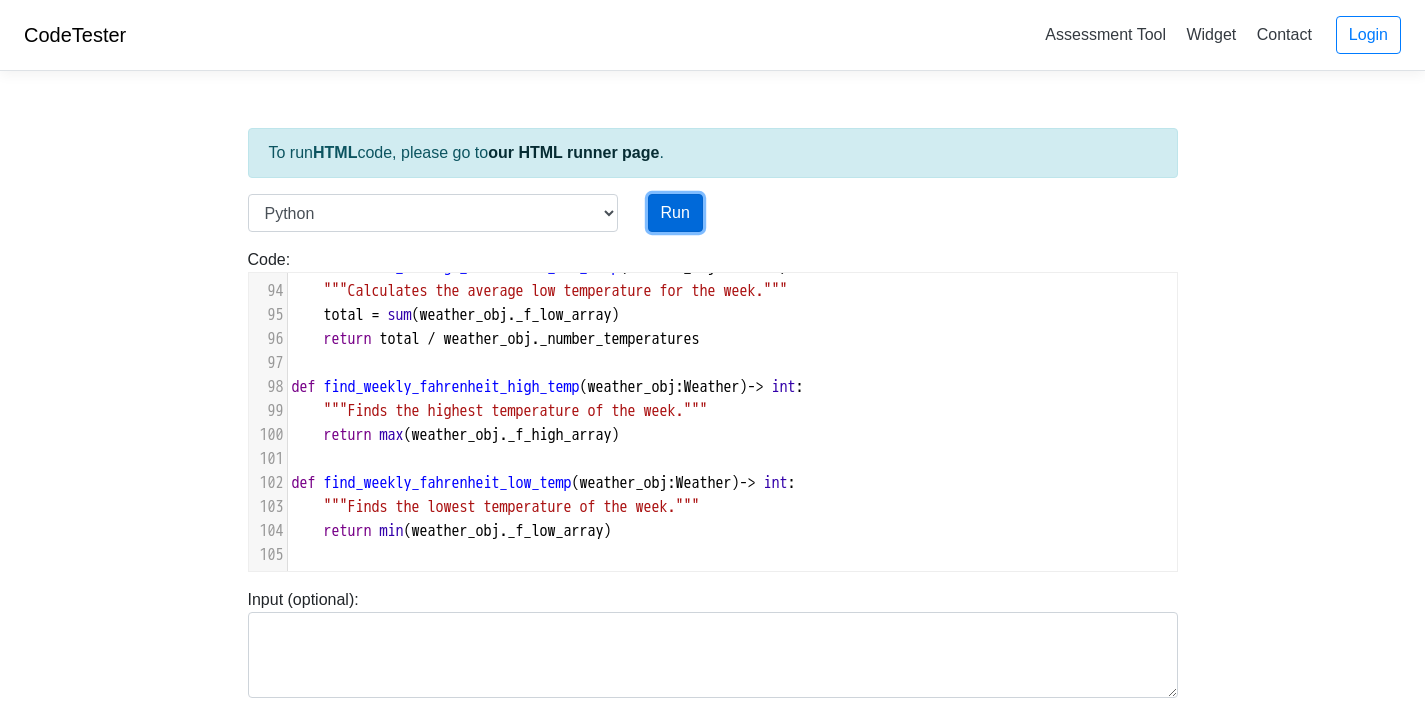 click on "Run" at bounding box center [675, 213] 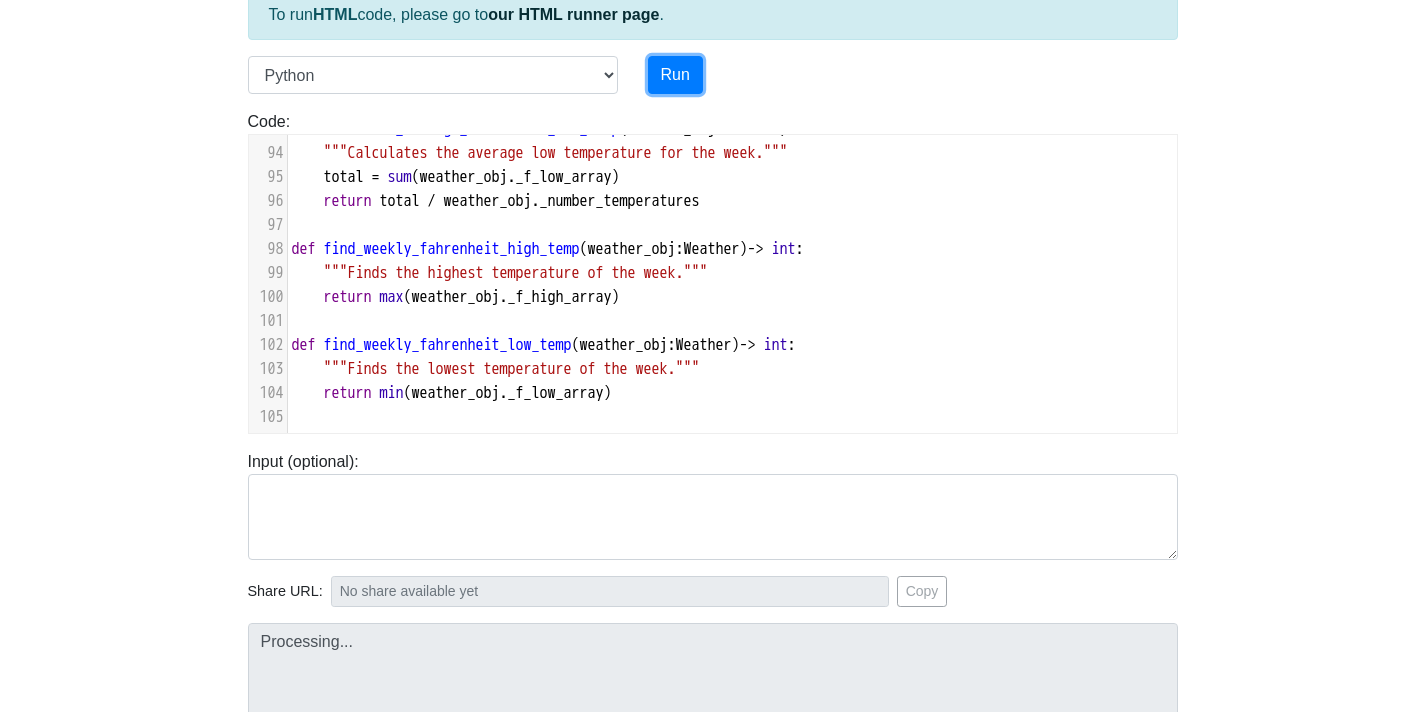type on "[URL][DOMAIN_NAME]" 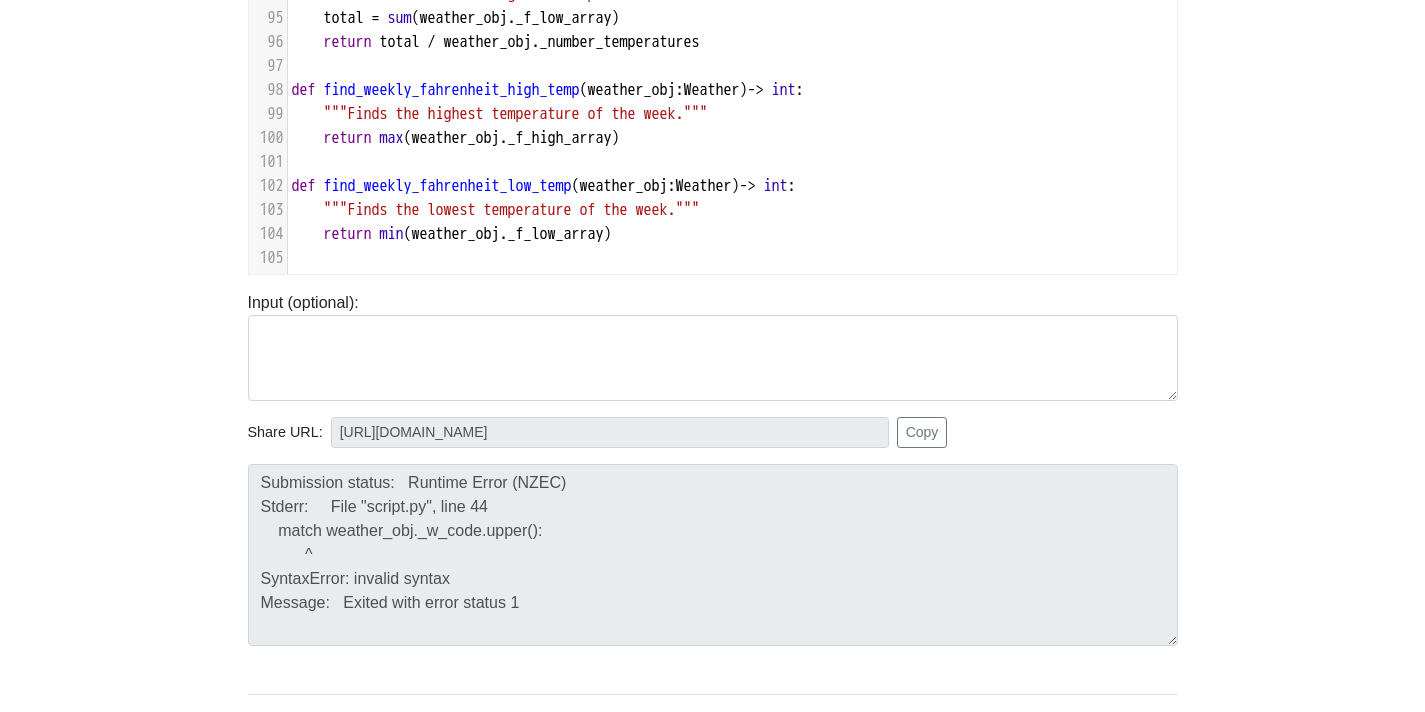 scroll, scrollTop: 288, scrollLeft: 0, axis: vertical 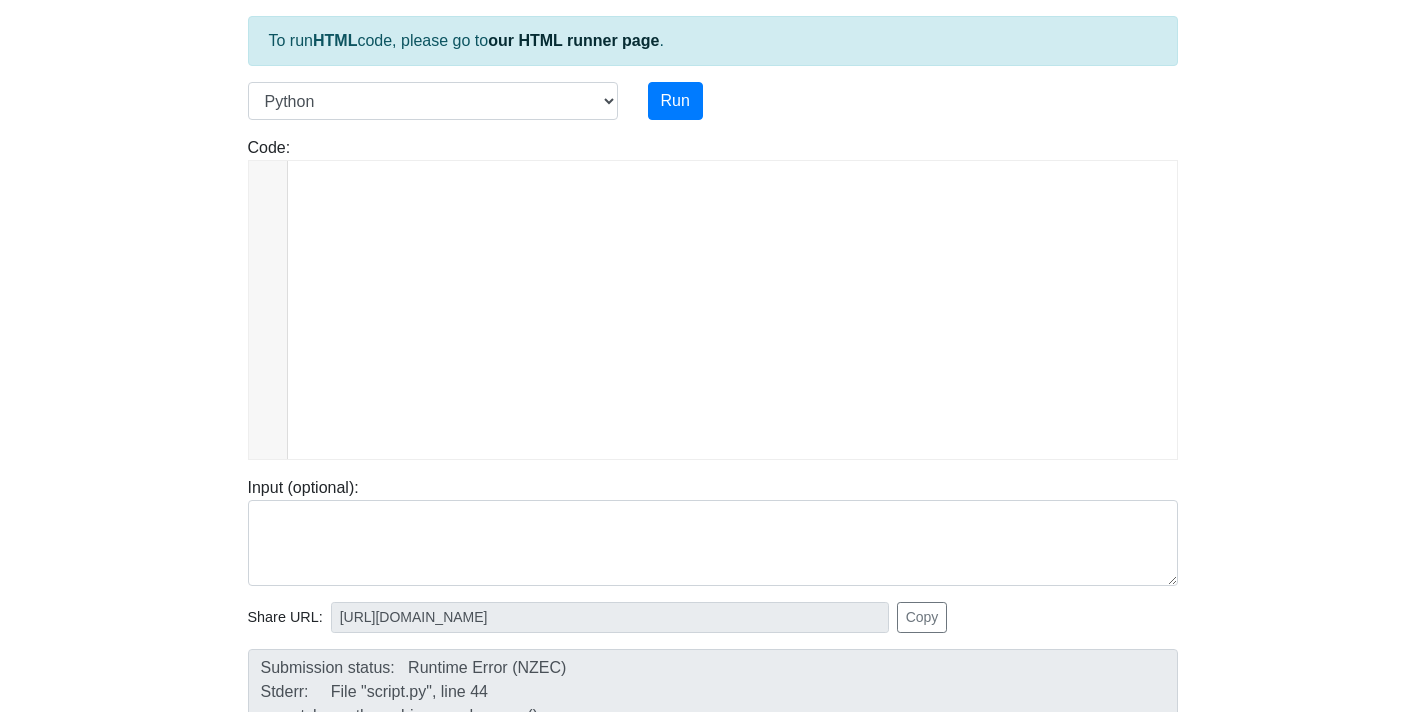 type on "# Weather module for the Weather program
# Western Governors University
# Created [DATE]
import math
class Weather:
"""
A class to store and process weather data for a 7-day period.
This class corresponds to the 'Weather' derived type in [GEOGRAPHIC_DATA]. The
Fortran concept of 'private' components is emulated in Python by
prefixing attribute names with a single underscore (e.g., self._fh_array).
"""
def __init__(self, fh_array, fl_array, array_lengths, ws, wc):
"""
Initializes a Weather object. This is the equivalent of the Fortran
'new_Weather' constructor function.
Args:
fh_array (list[int]): A list of 7 daily high temperatures in Fahrenheit.
fl_array (list[int]): A list of 7 daily low temperatures in Fahrenheit.
array_lengths (int): The number of temperatures in the arrays.
ws (int): The wind speed in MPH.
wc (str): A single character weather code.
"""
self._f_hi..." 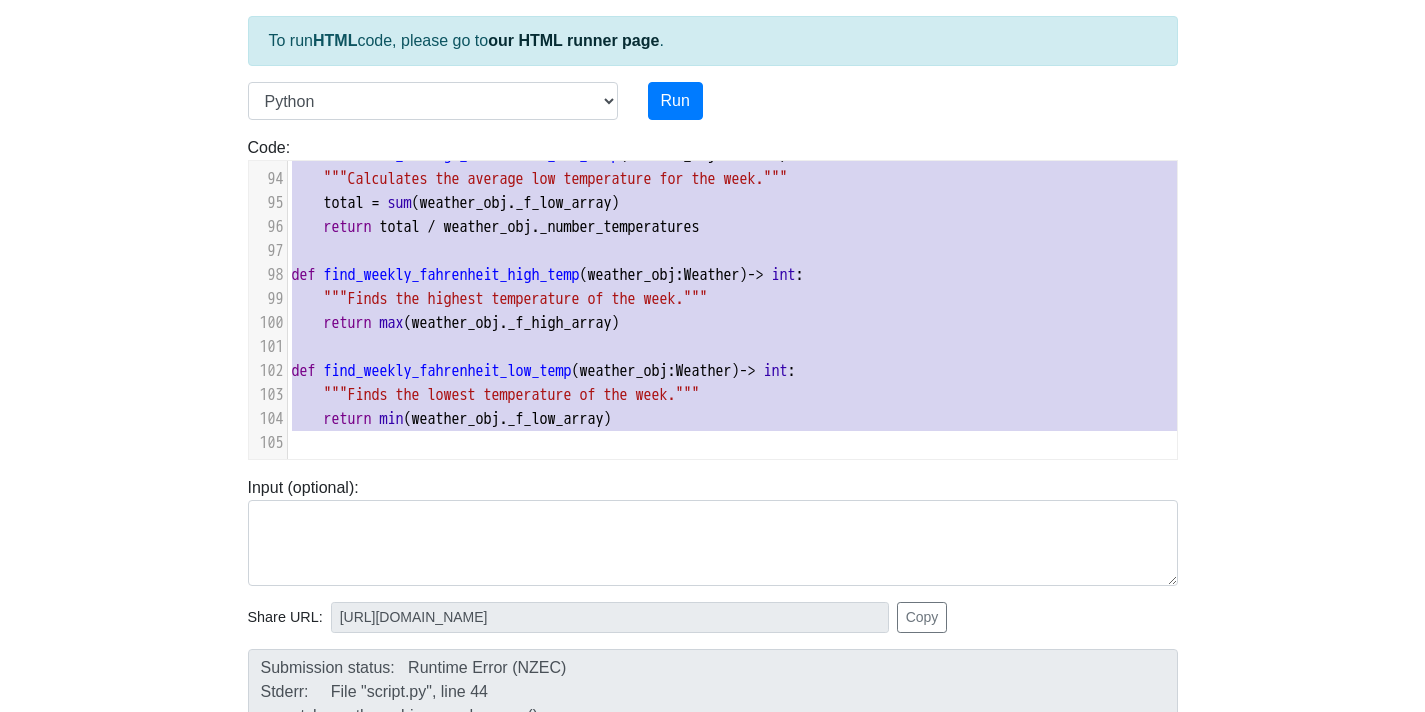 drag, startPoint x: 292, startPoint y: 167, endPoint x: 997, endPoint y: 630, distance: 843.4418 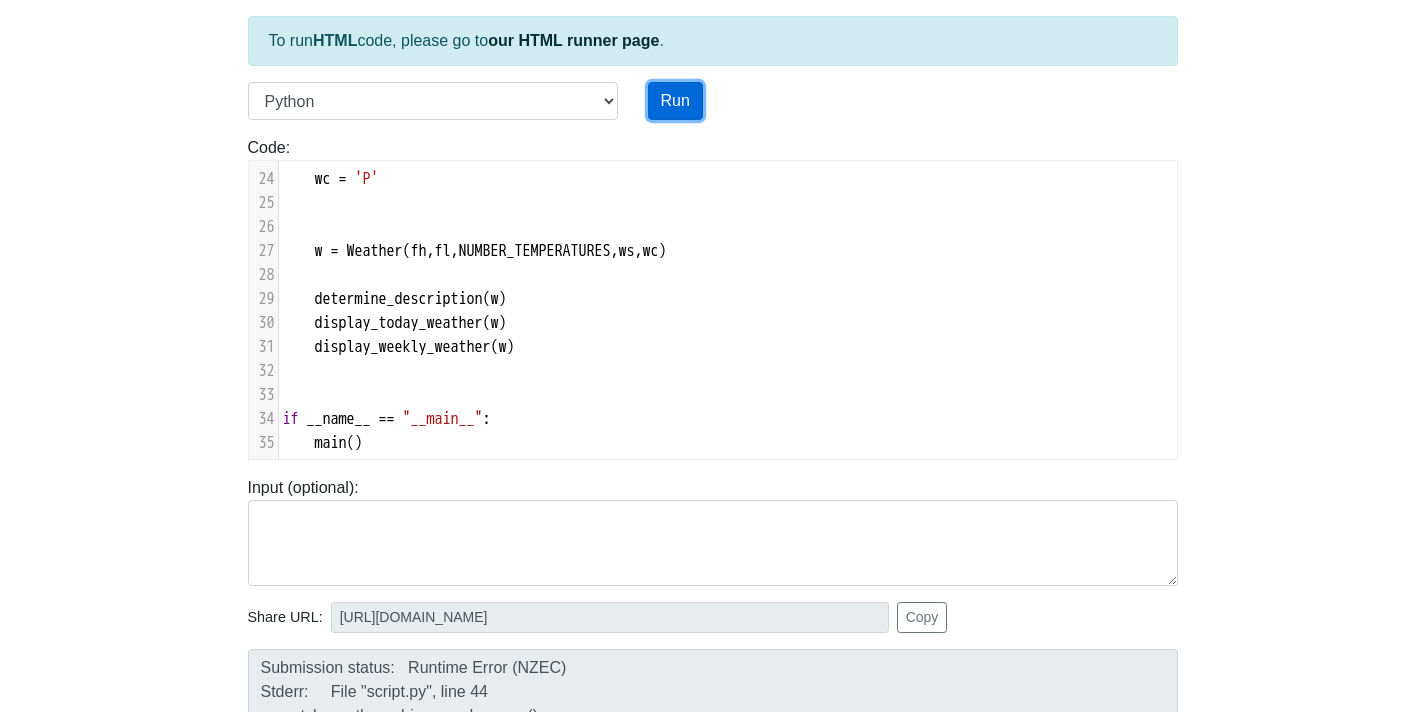 click on "Run" at bounding box center (675, 101) 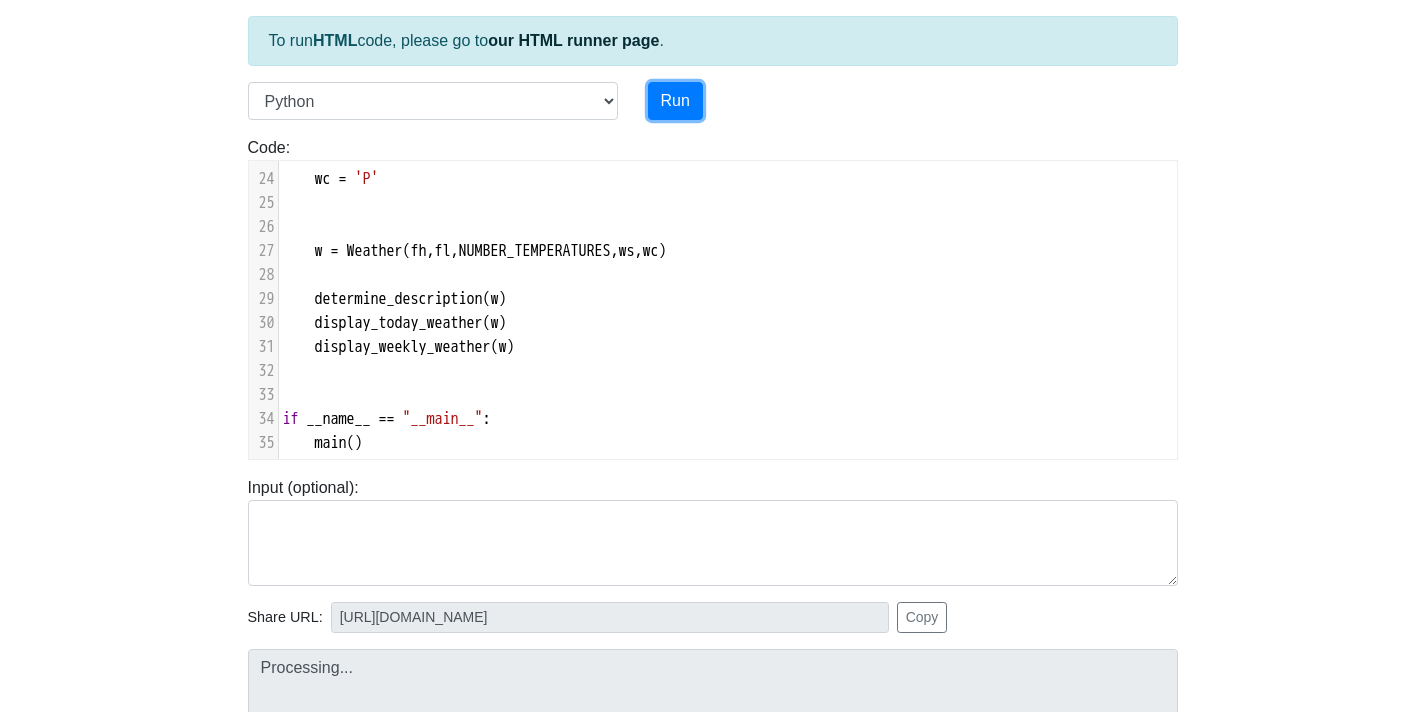 type on "[URL][DOMAIN_NAME]" 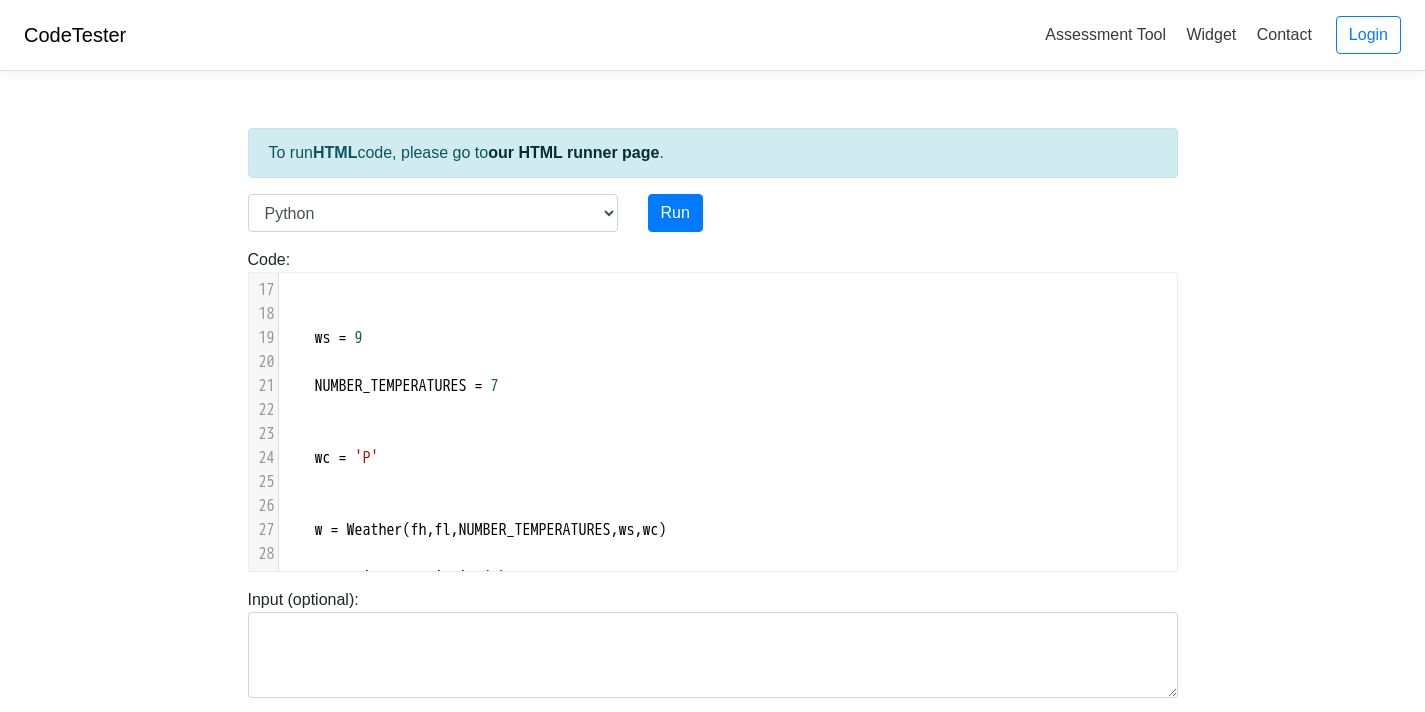 type on "# Main file to start the weather console-based program
# Western Governors University
# Created [DATE]
from weather_module import Weather, determine_description, display_today_weather, display_weekly_weather
def main():
"""
The main function to run the weather program.
This corresponds to the executable part of the Fortran 'program' block.
"""
fh = [78, 76, 80, 82, 85, 79, 75]
fl = [75, 70, 75, 76, 75, 70, 69]
ws = 9
NUMBER_TEMPERATURES = 7
wc = 'P'
w = Weather(fh, fl, NUMBER_TEMPERATURES, ws, wc)
determine_description(w)
display_today_weather(w)
display_weekly_weather(w)
if __name__ == "__main__":
main()" 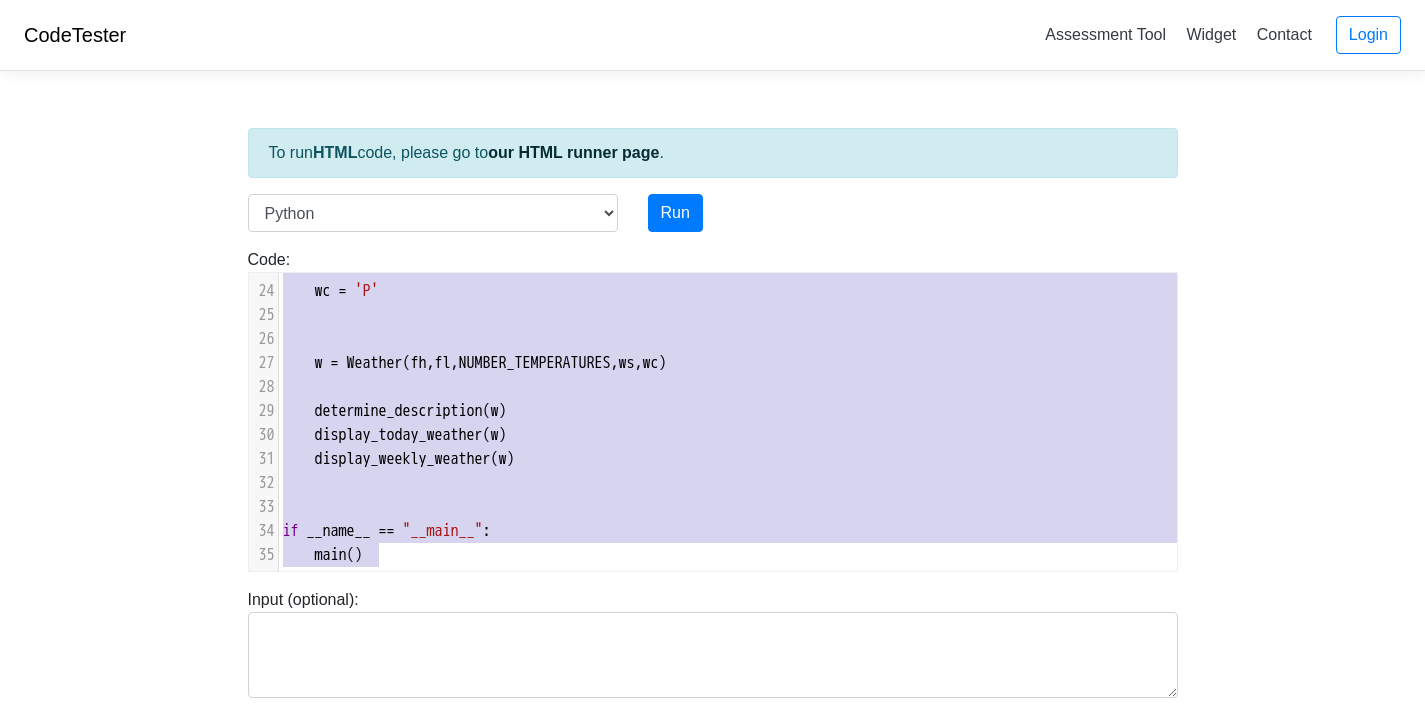 drag, startPoint x: 294, startPoint y: 296, endPoint x: 852, endPoint y: 772, distance: 733.4439 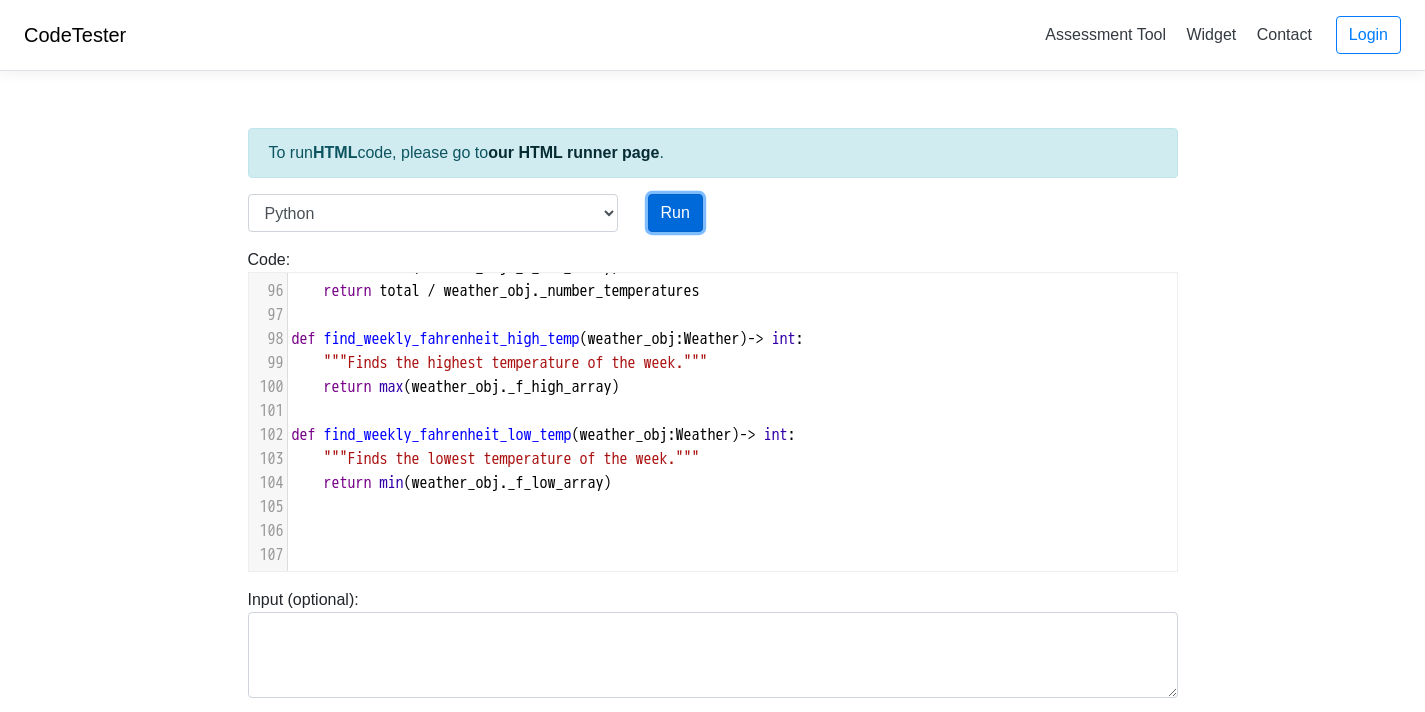click on "Run" at bounding box center (675, 213) 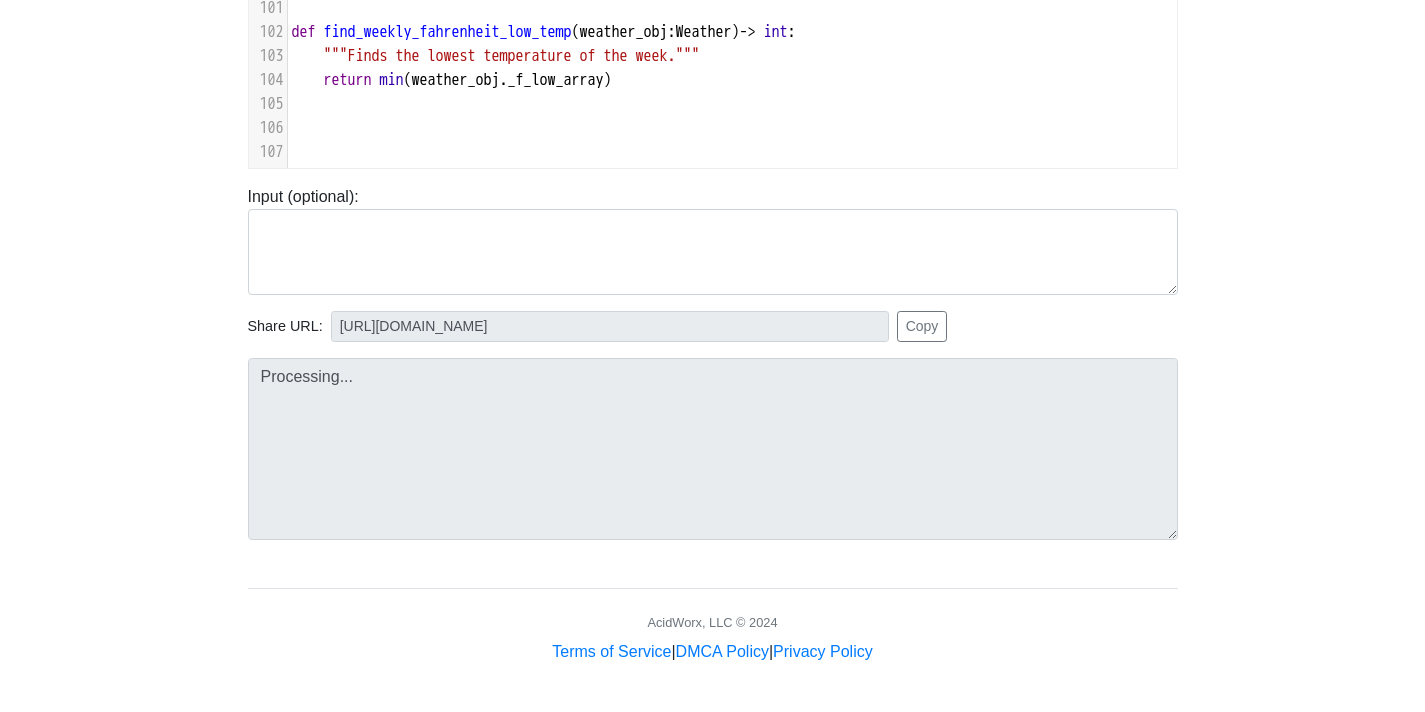 type on "[URL][DOMAIN_NAME]" 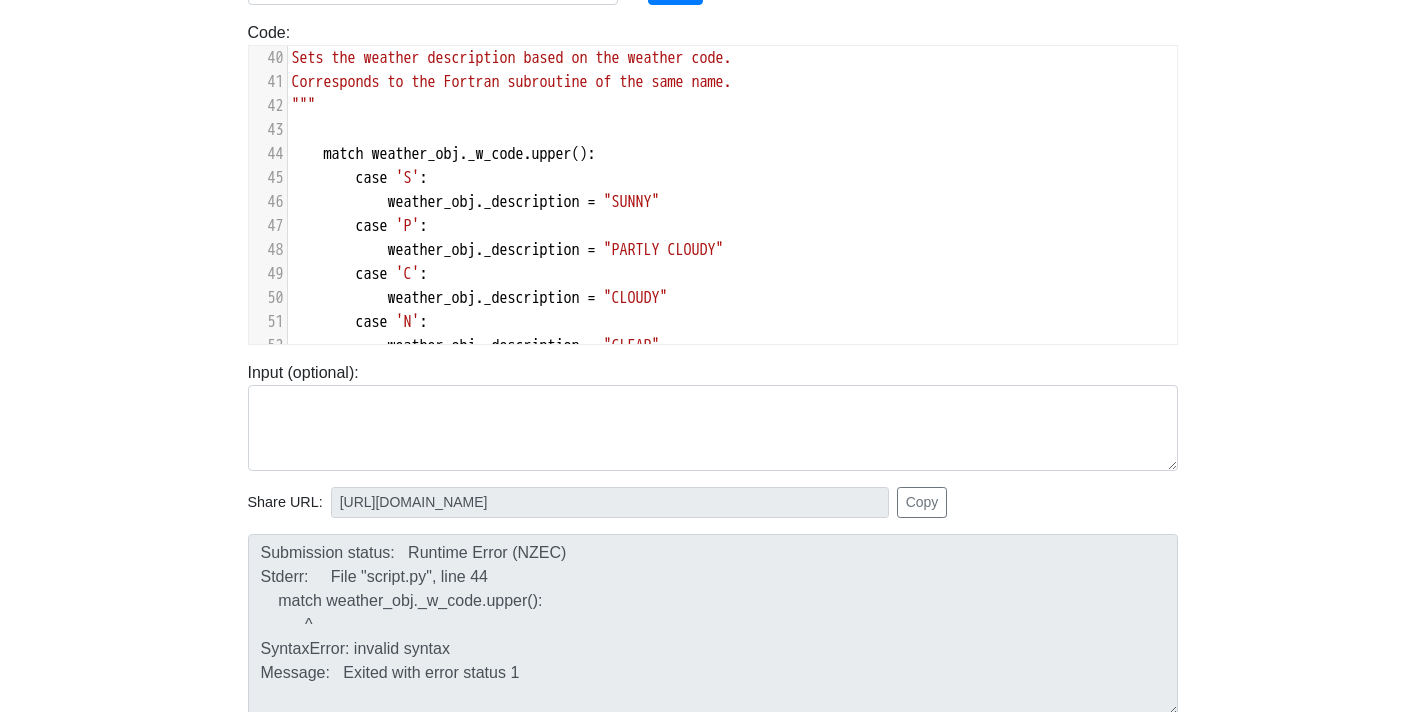 type 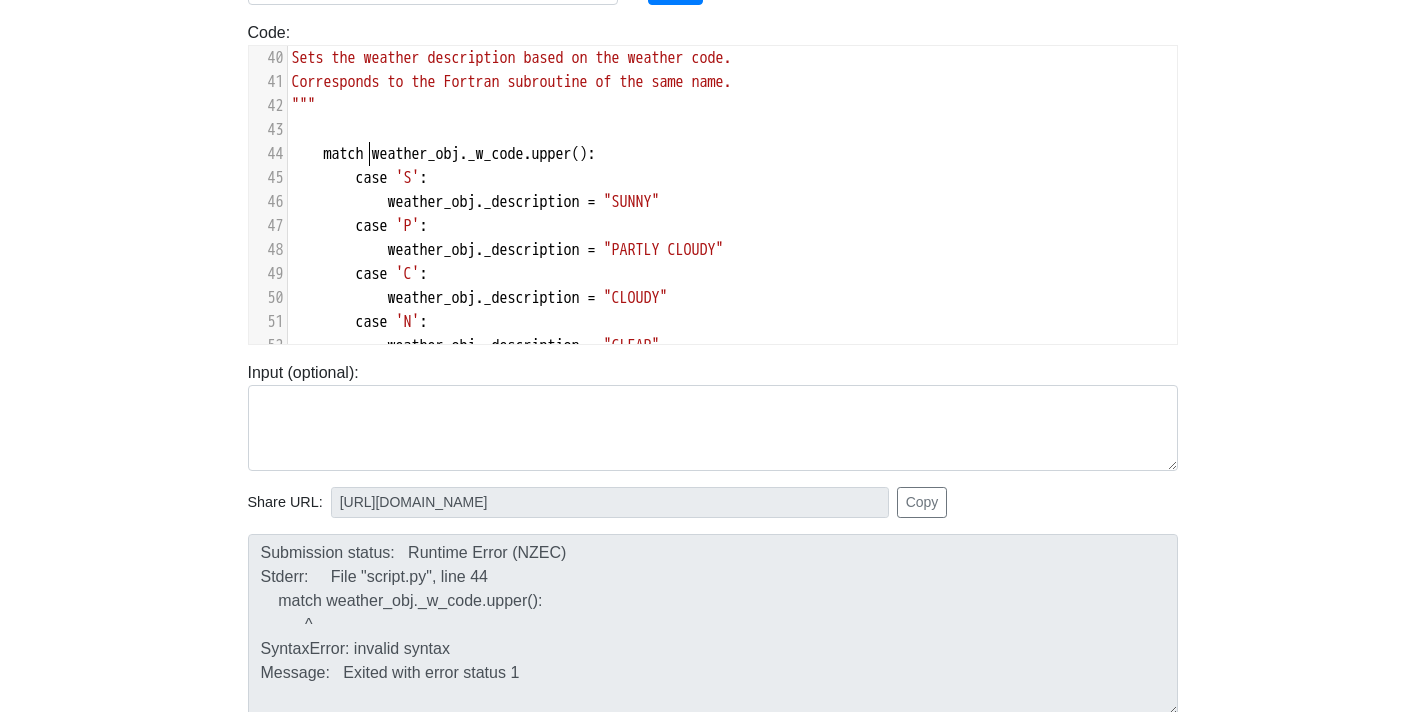 click on "match" at bounding box center (344, 154) 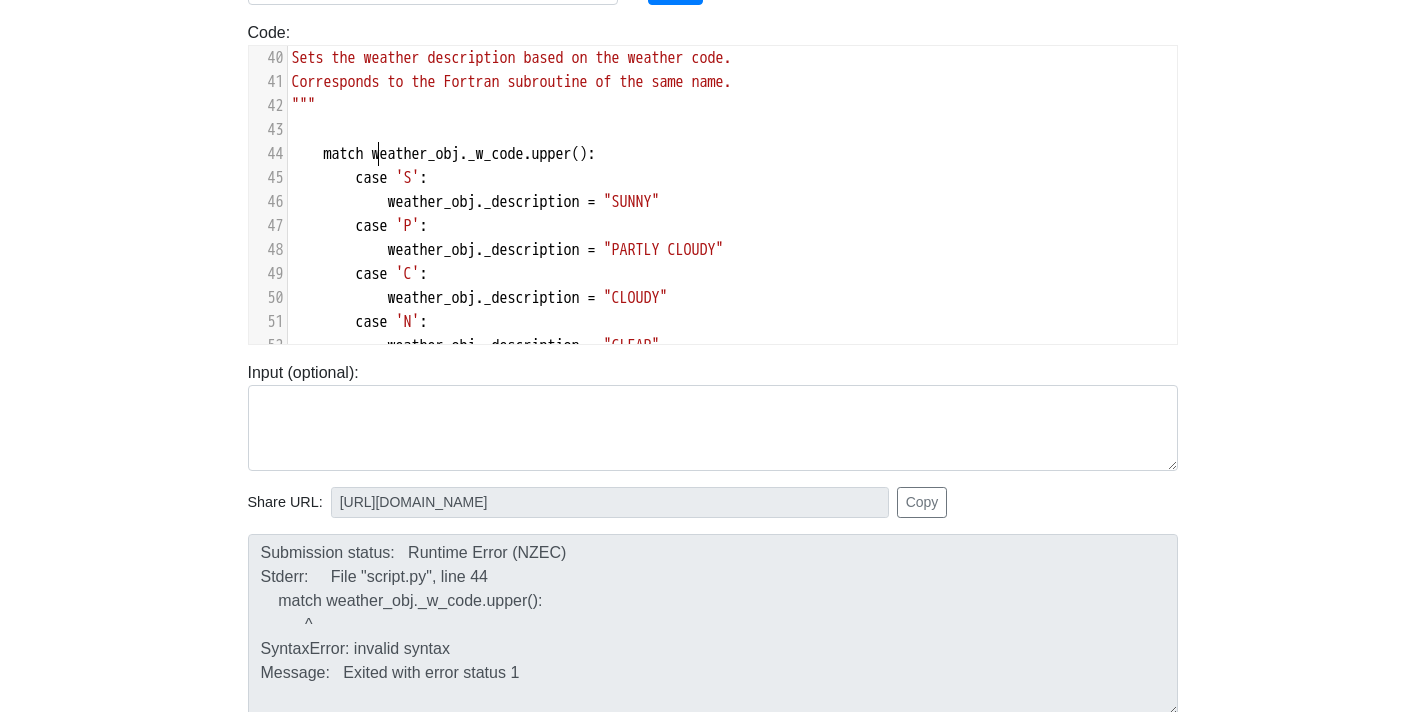 click on "match   weather_obj . _w_code . upper ():" at bounding box center [444, 154] 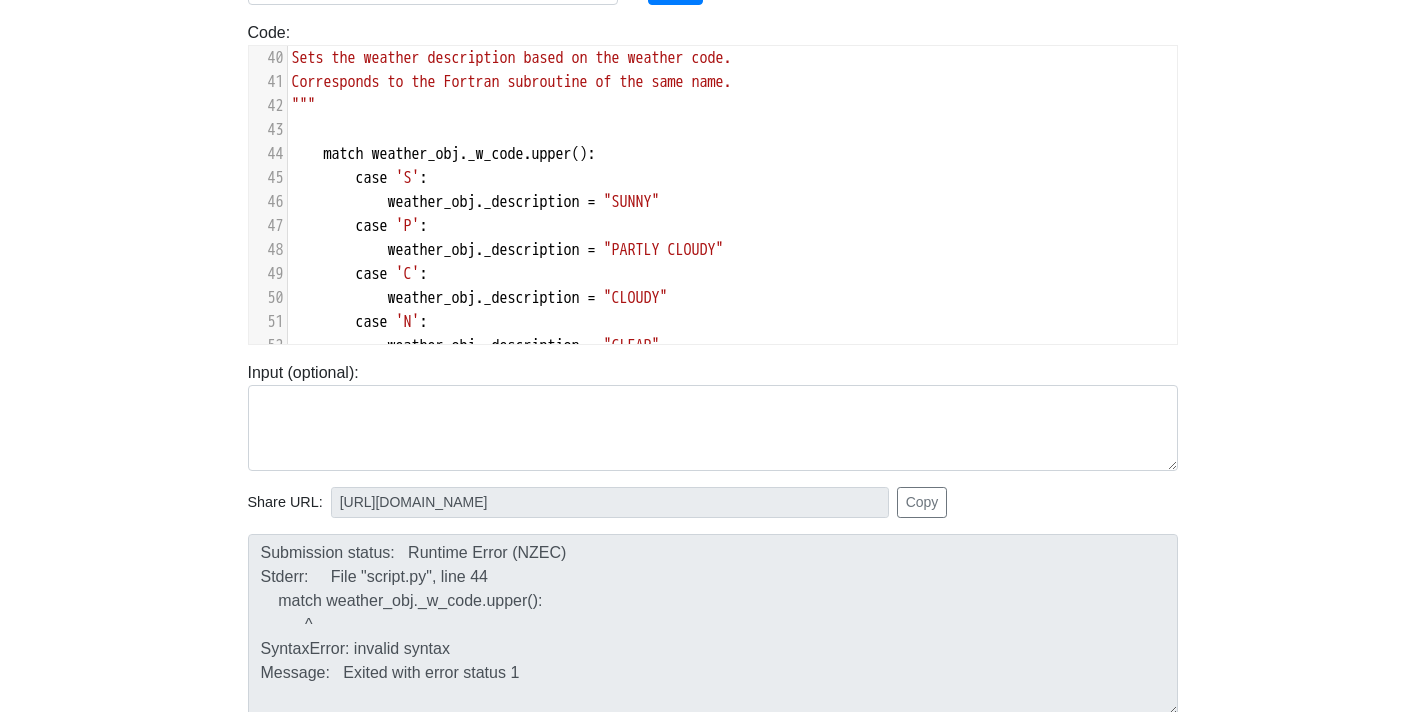 click on "Submission status:   Runtime Error (NZEC)
Stderr:     File "script.py", line 44
match weather_obj._w_code.upper():
^
SyntaxError: invalid syntax
Message:   Exited with error status 1" at bounding box center (713, 617) 